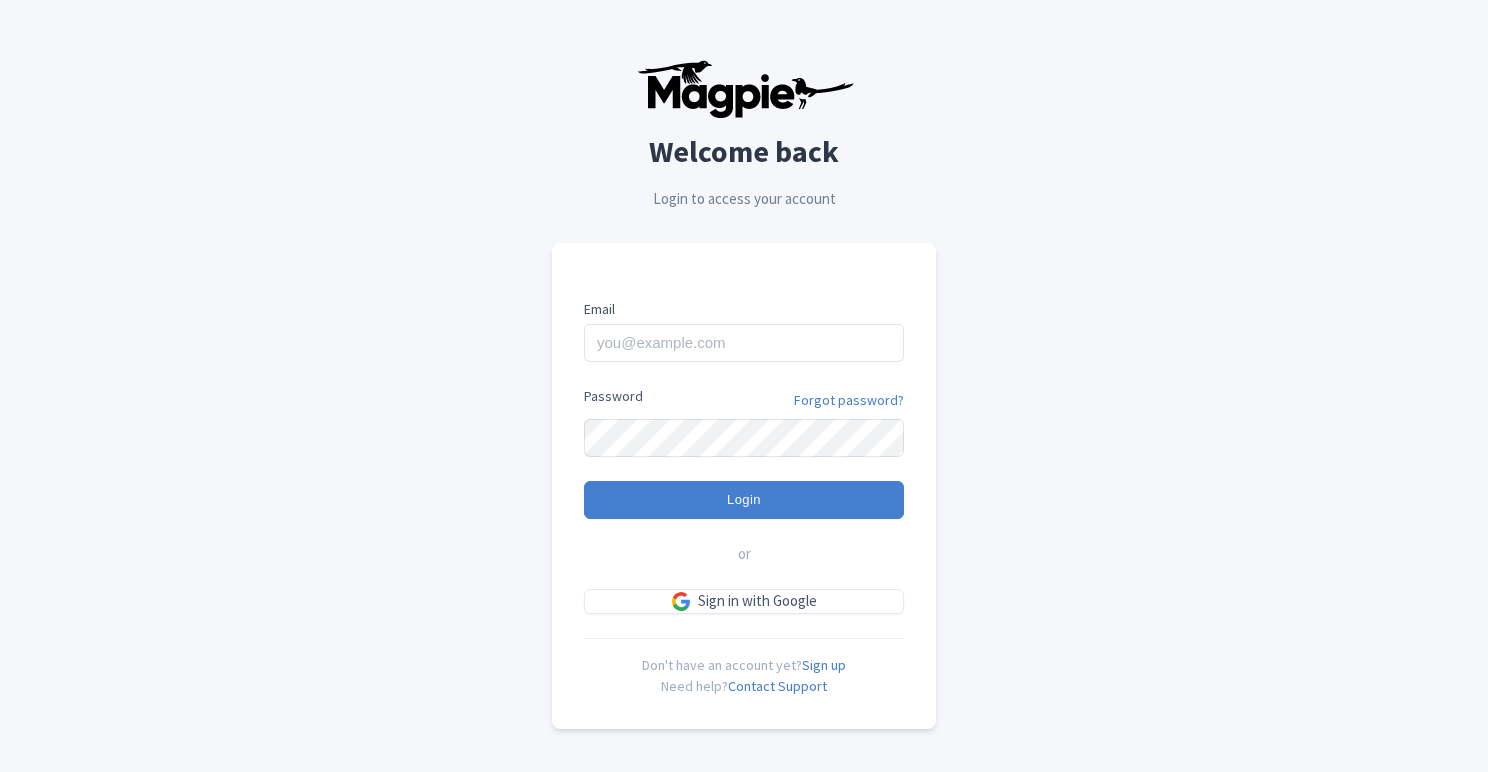 scroll, scrollTop: 0, scrollLeft: 0, axis: both 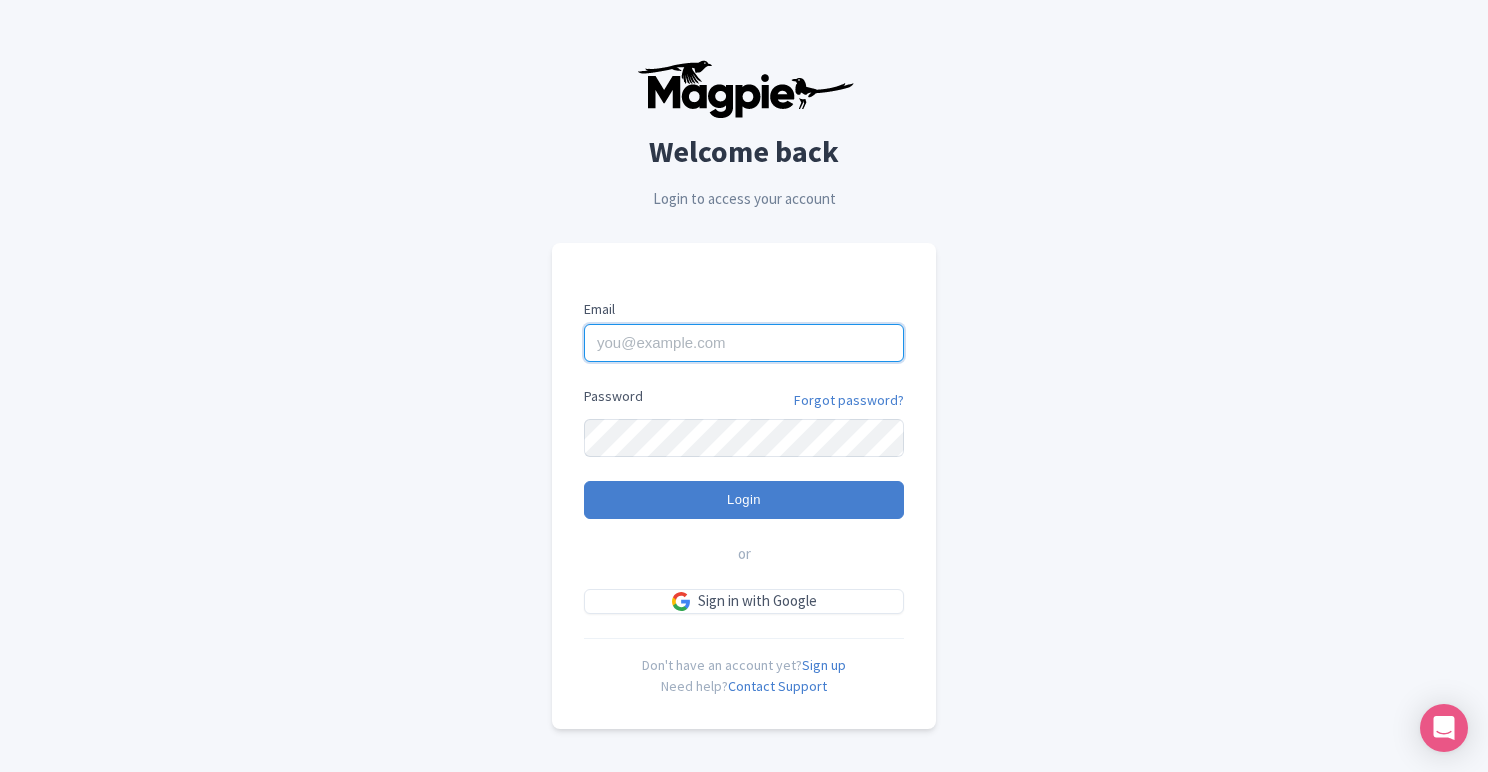 click on "Email" at bounding box center (744, 343) 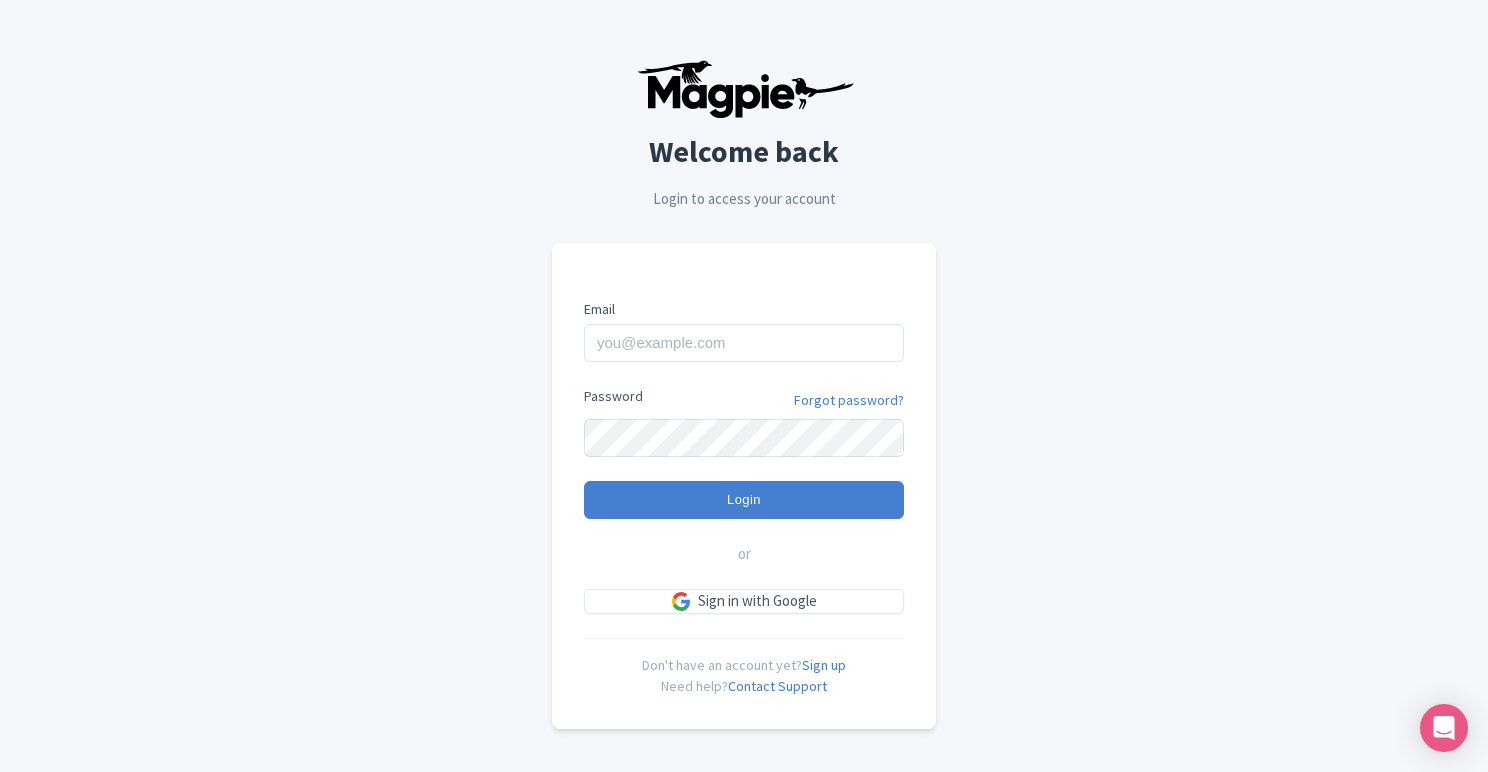 type on "[EMAIL]" 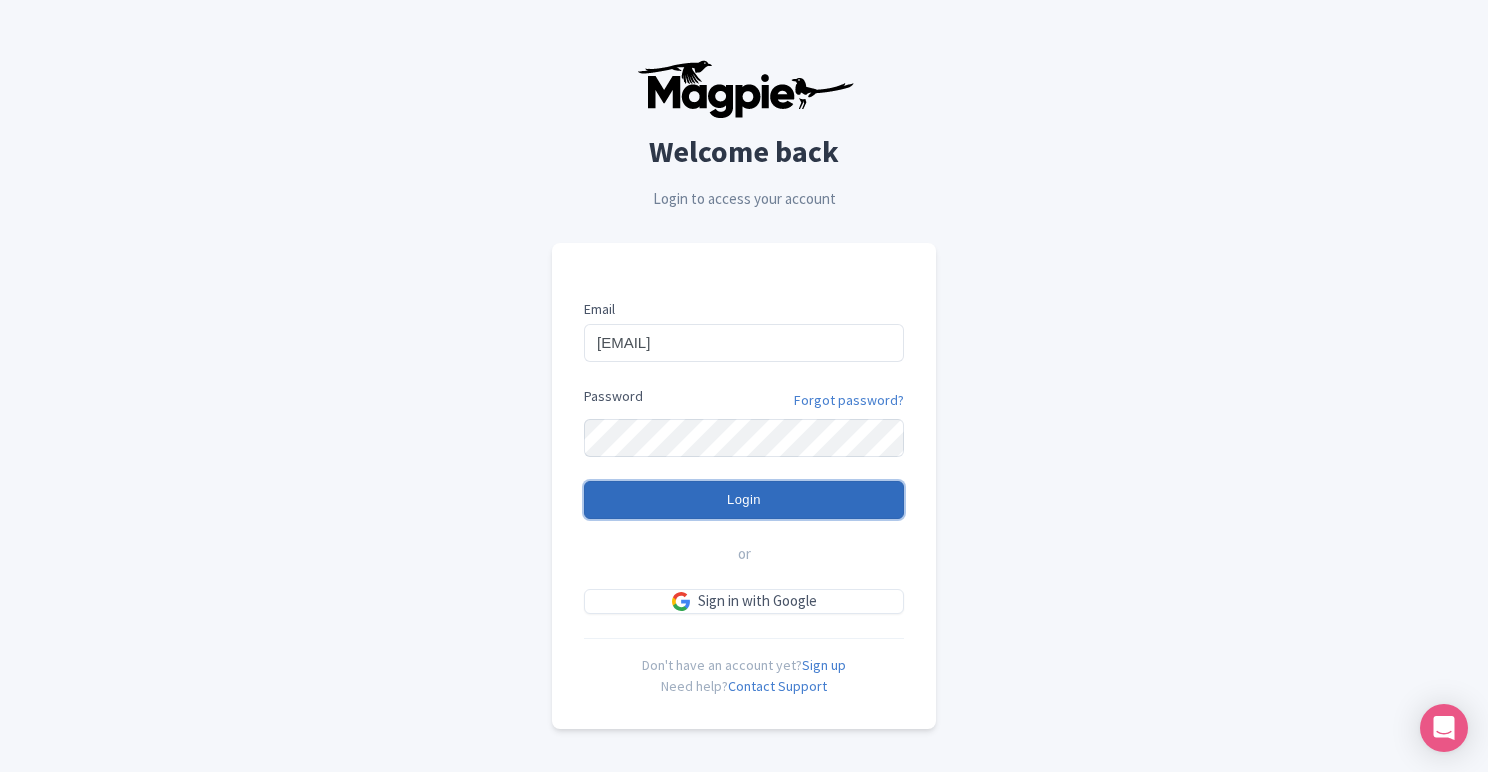 click on "Login" at bounding box center [744, 500] 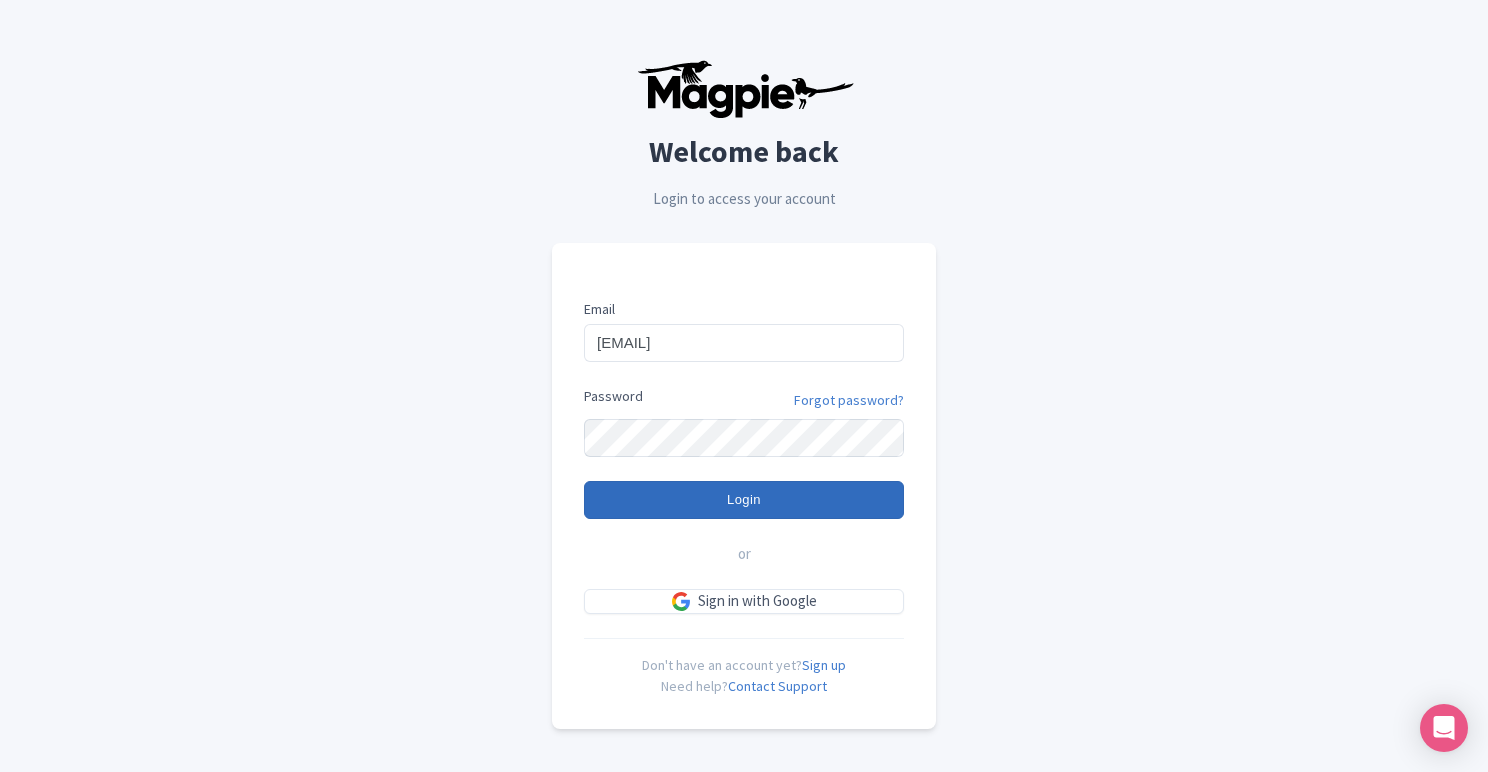 type on "Logging in..." 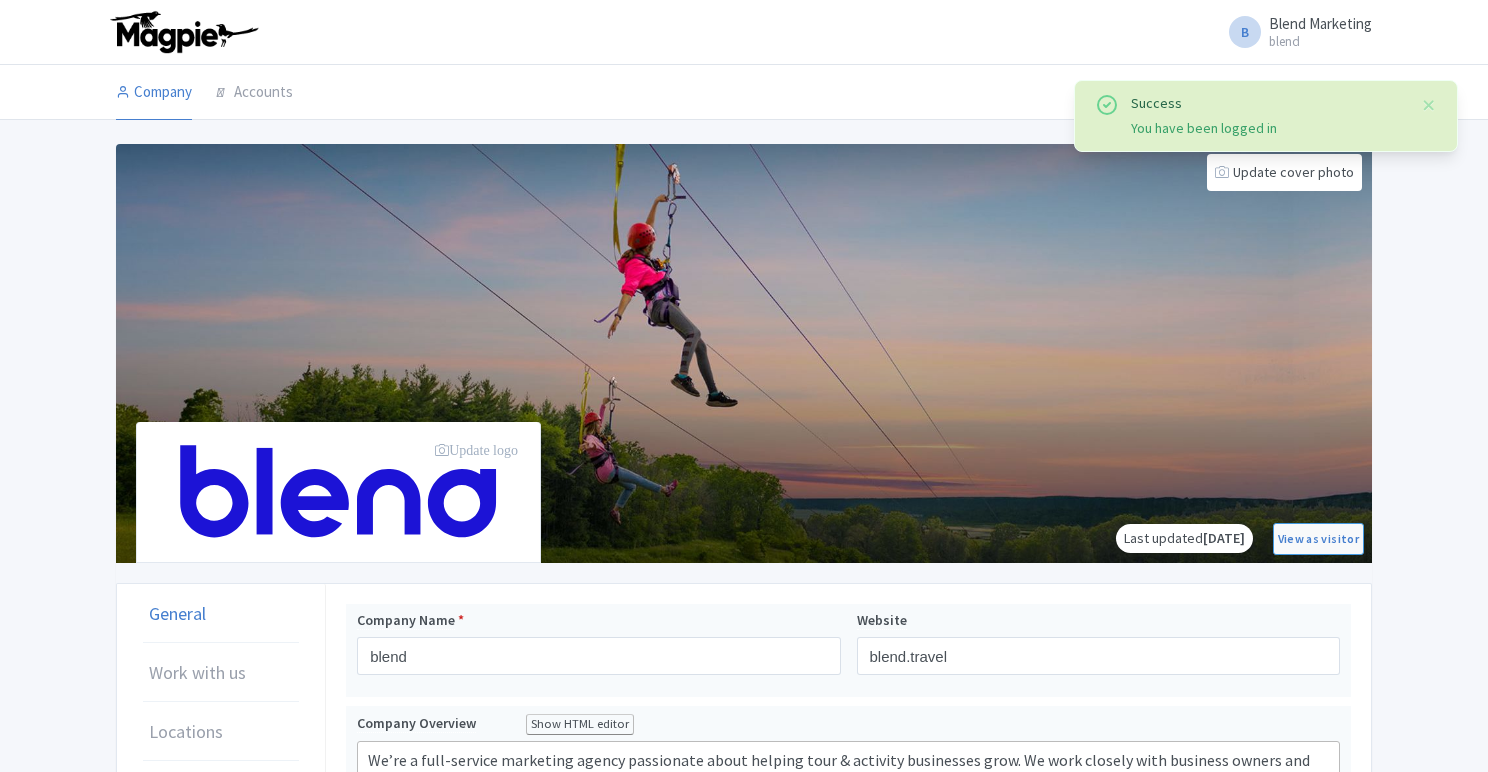 scroll, scrollTop: 0, scrollLeft: 0, axis: both 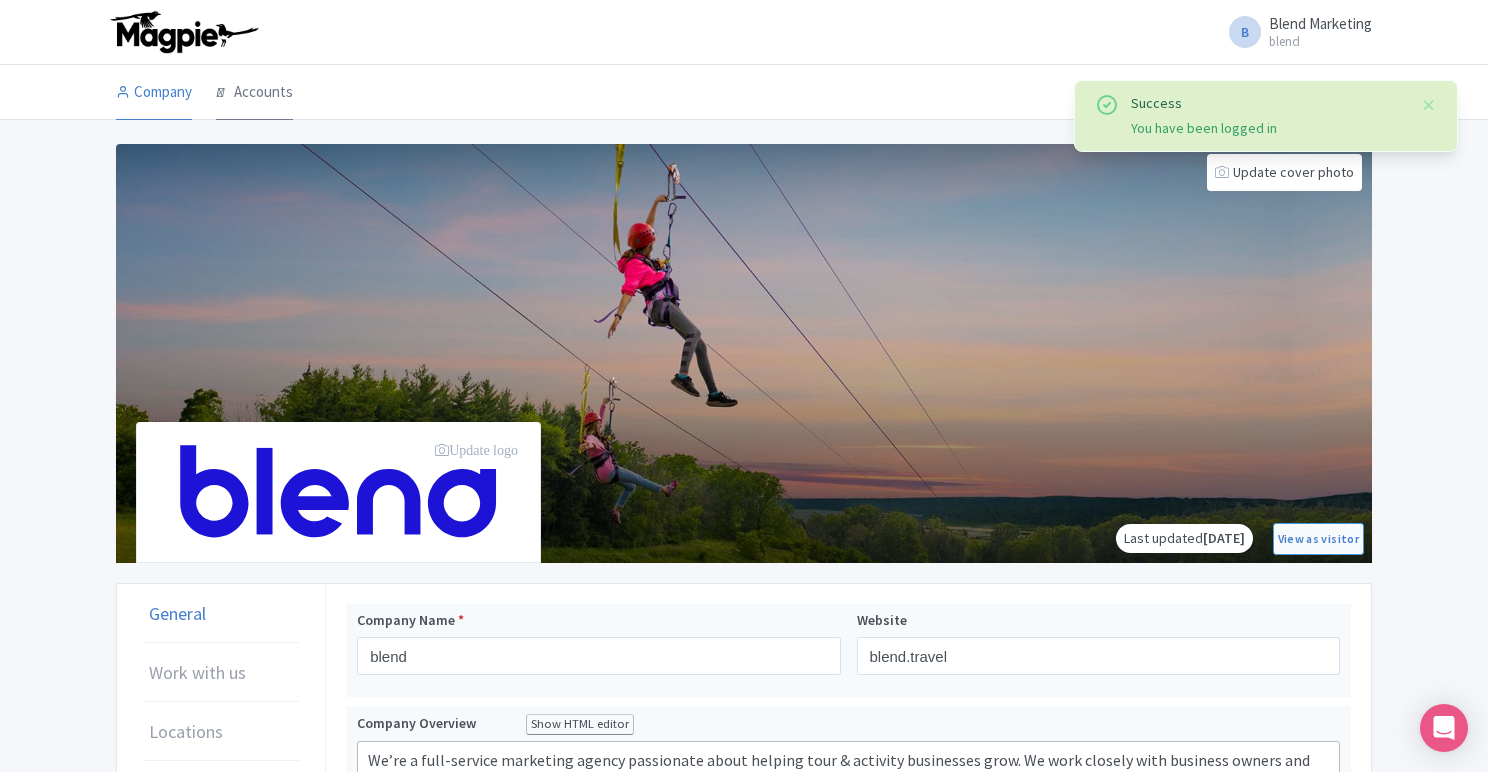 click at bounding box center (223, 92) 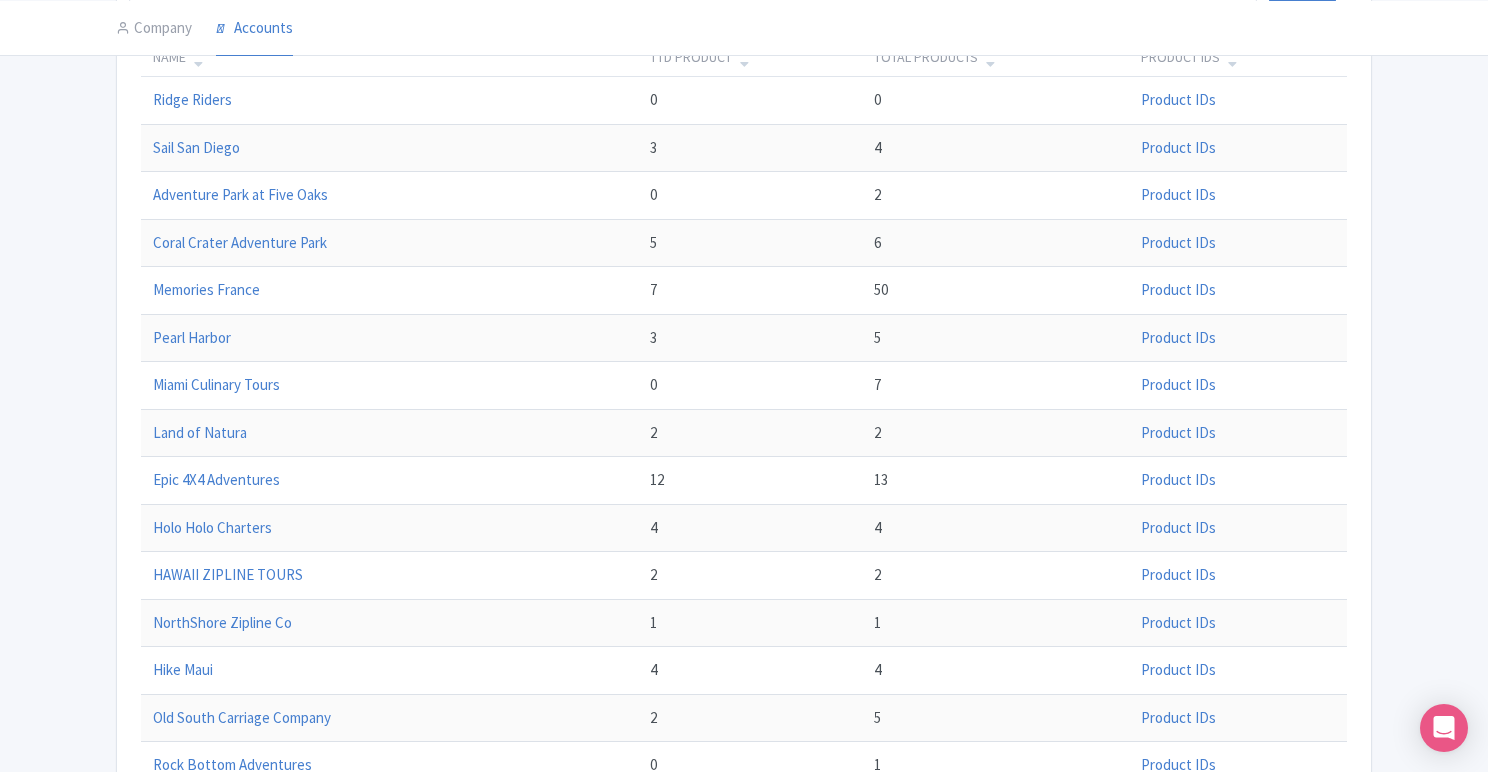 scroll, scrollTop: 0, scrollLeft: 0, axis: both 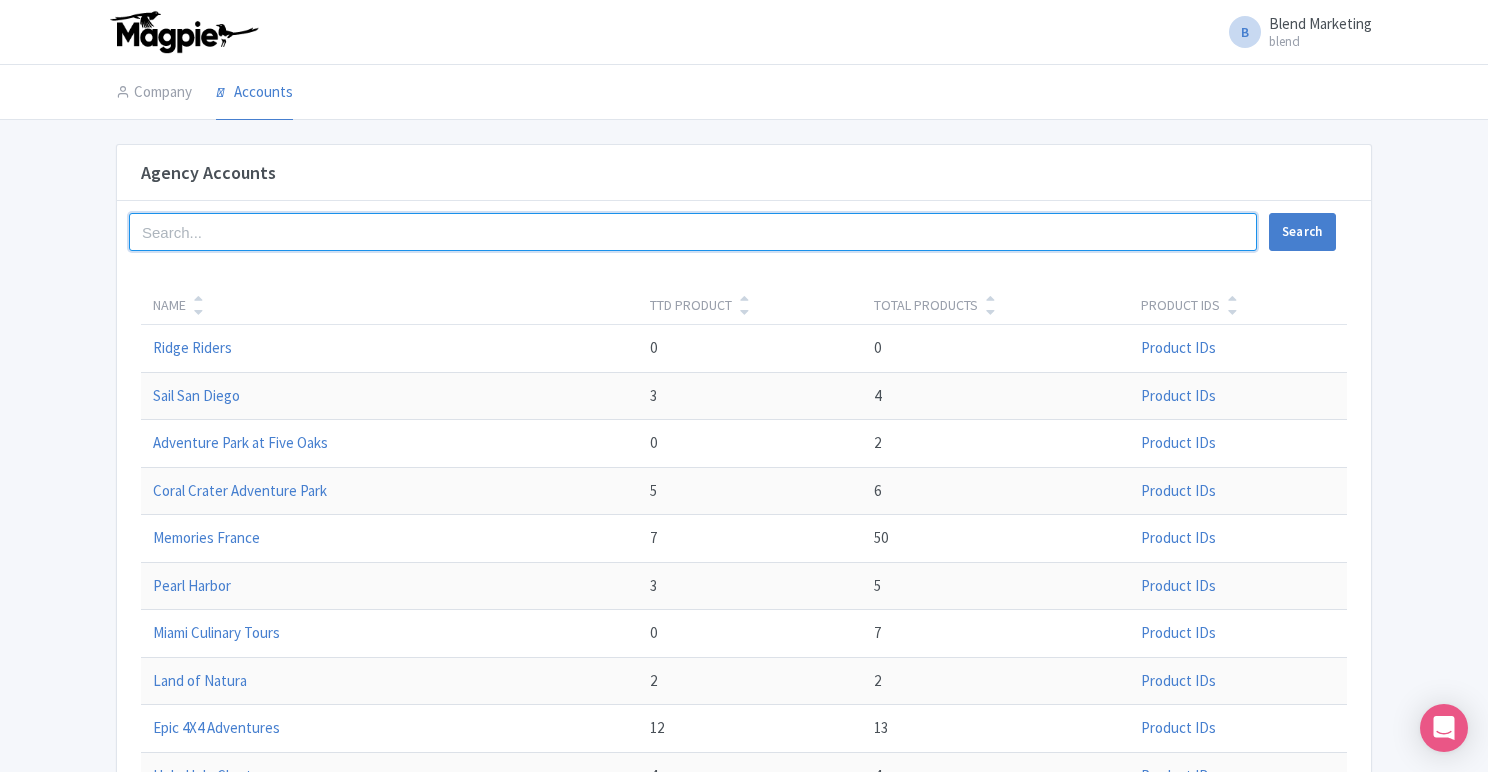 click at bounding box center [693, 232] 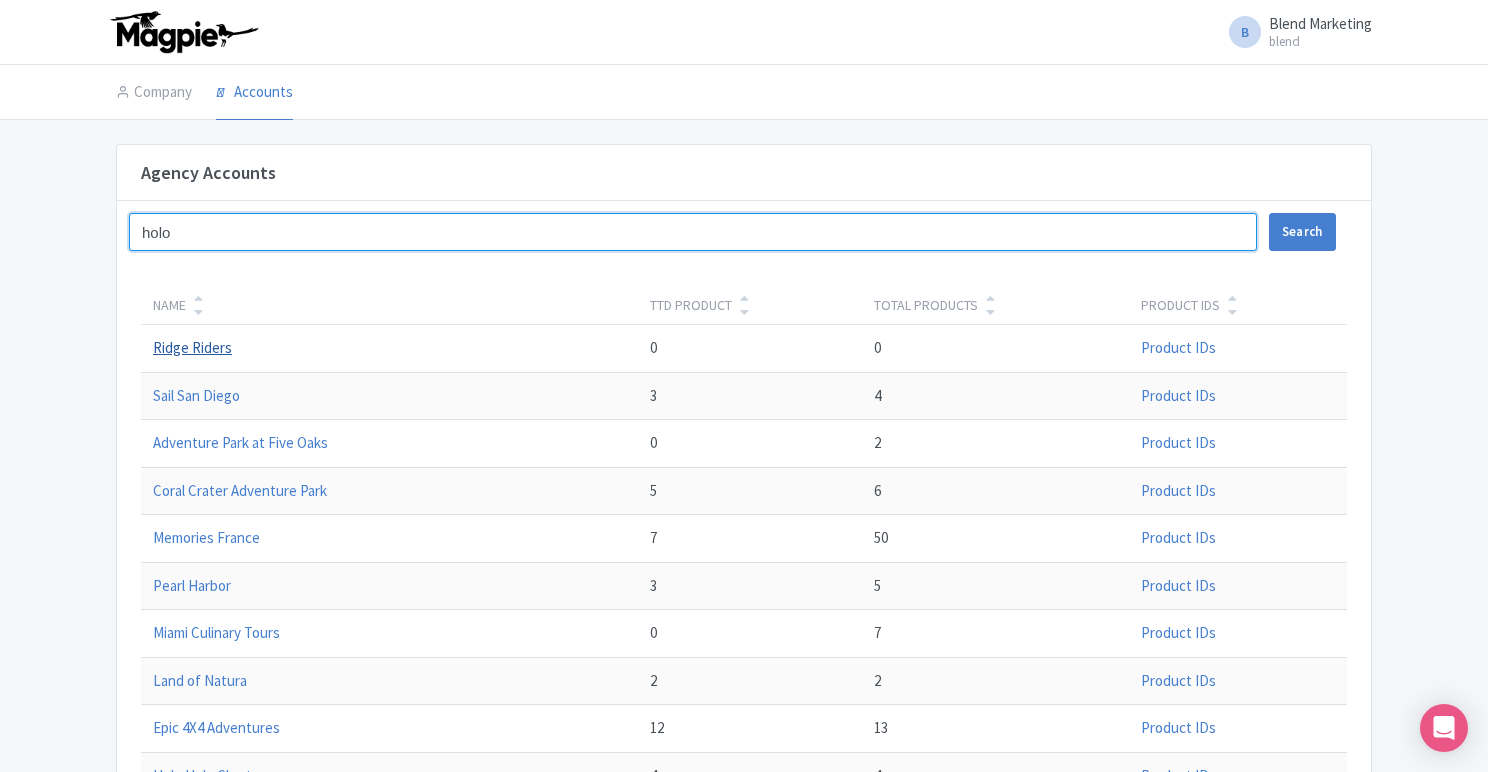 type on "holo" 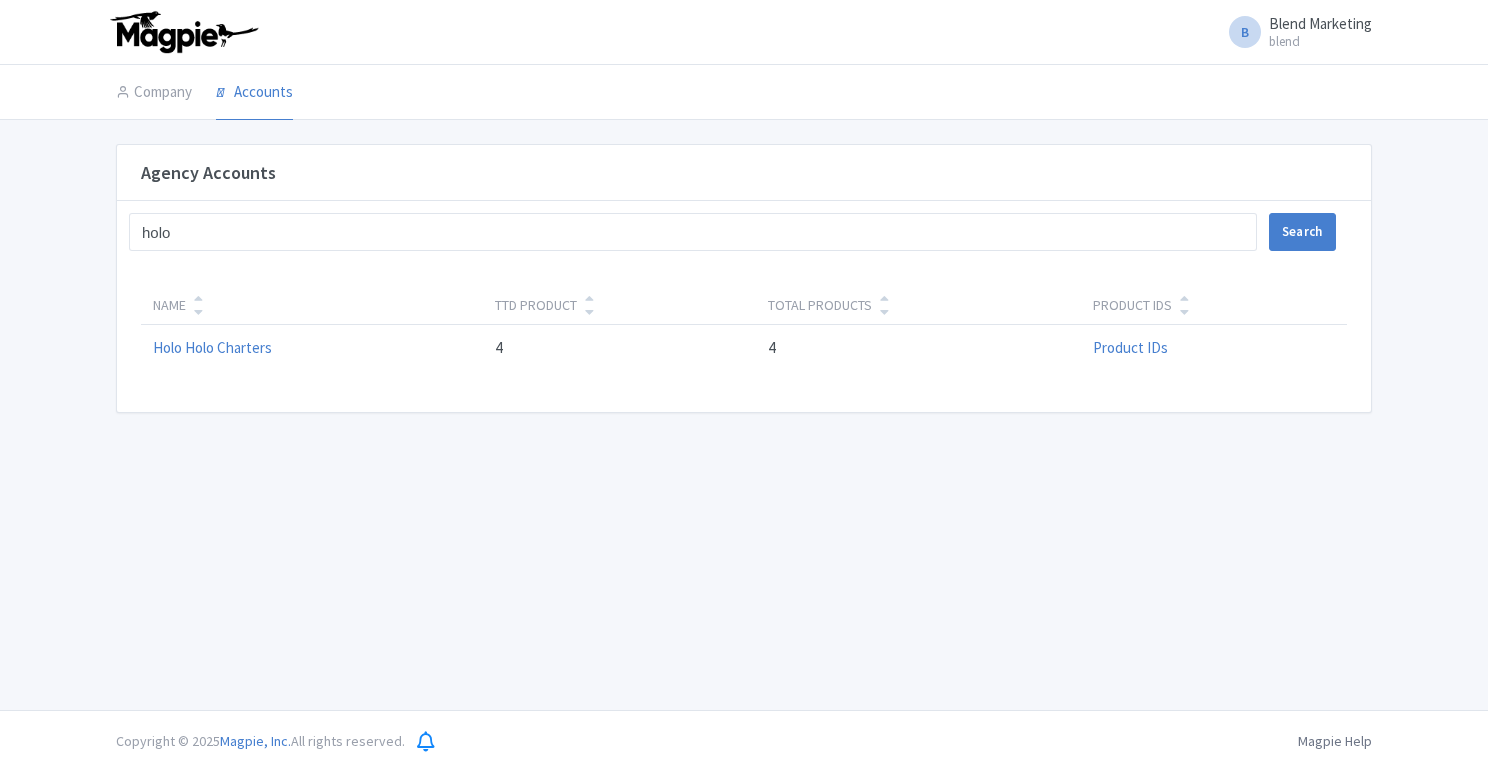 scroll, scrollTop: 0, scrollLeft: 0, axis: both 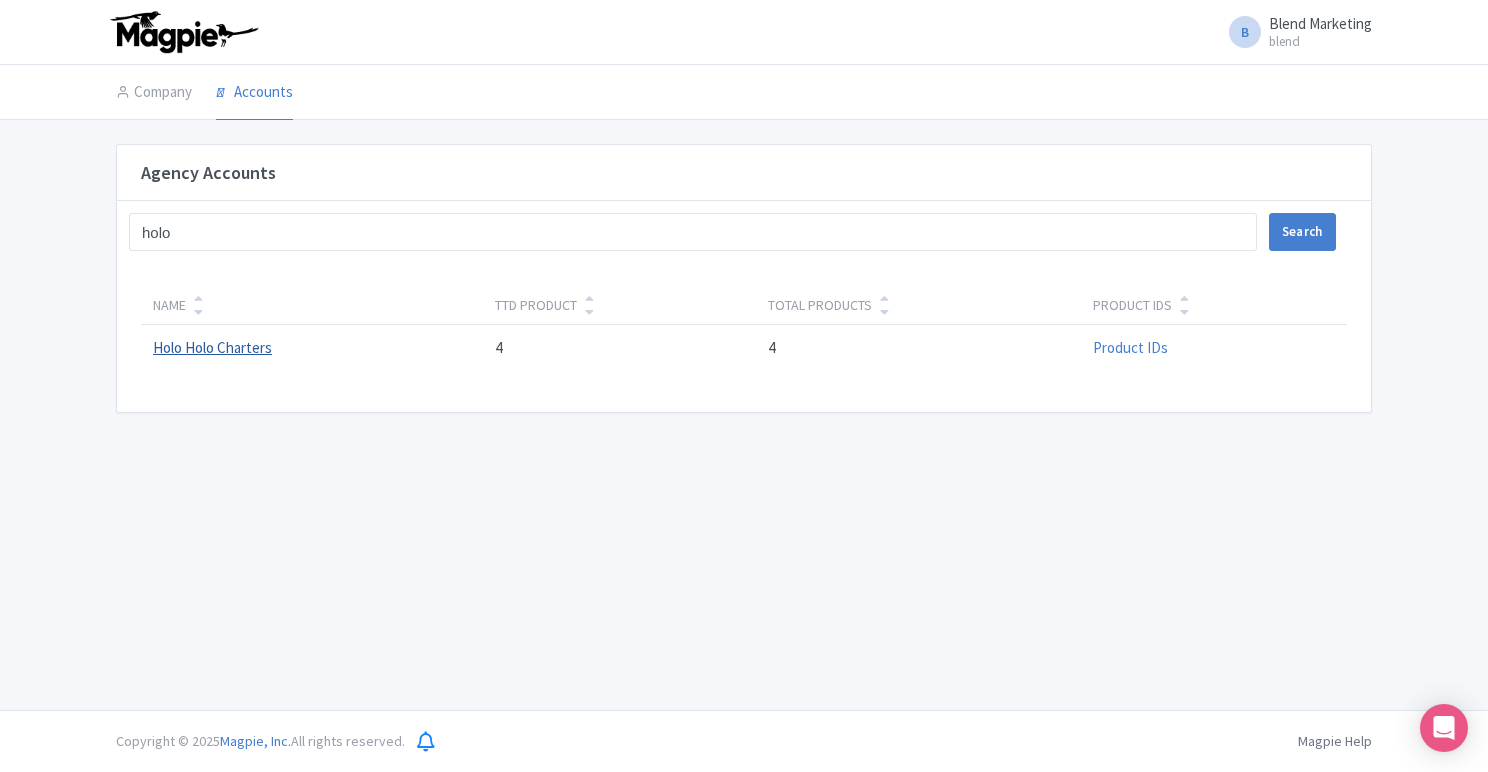 click on "Holo Holo Charters" at bounding box center (212, 347) 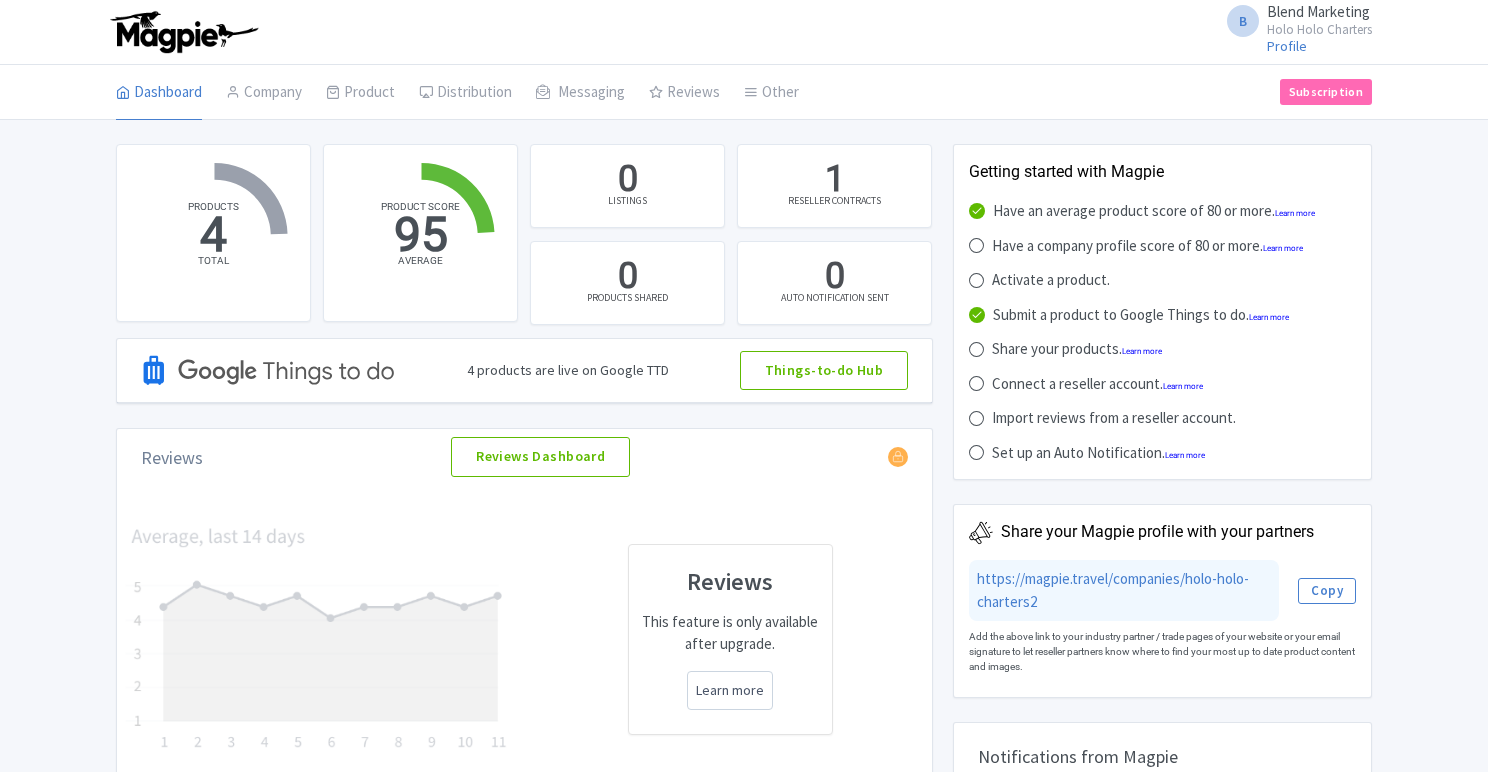 scroll, scrollTop: 0, scrollLeft: 0, axis: both 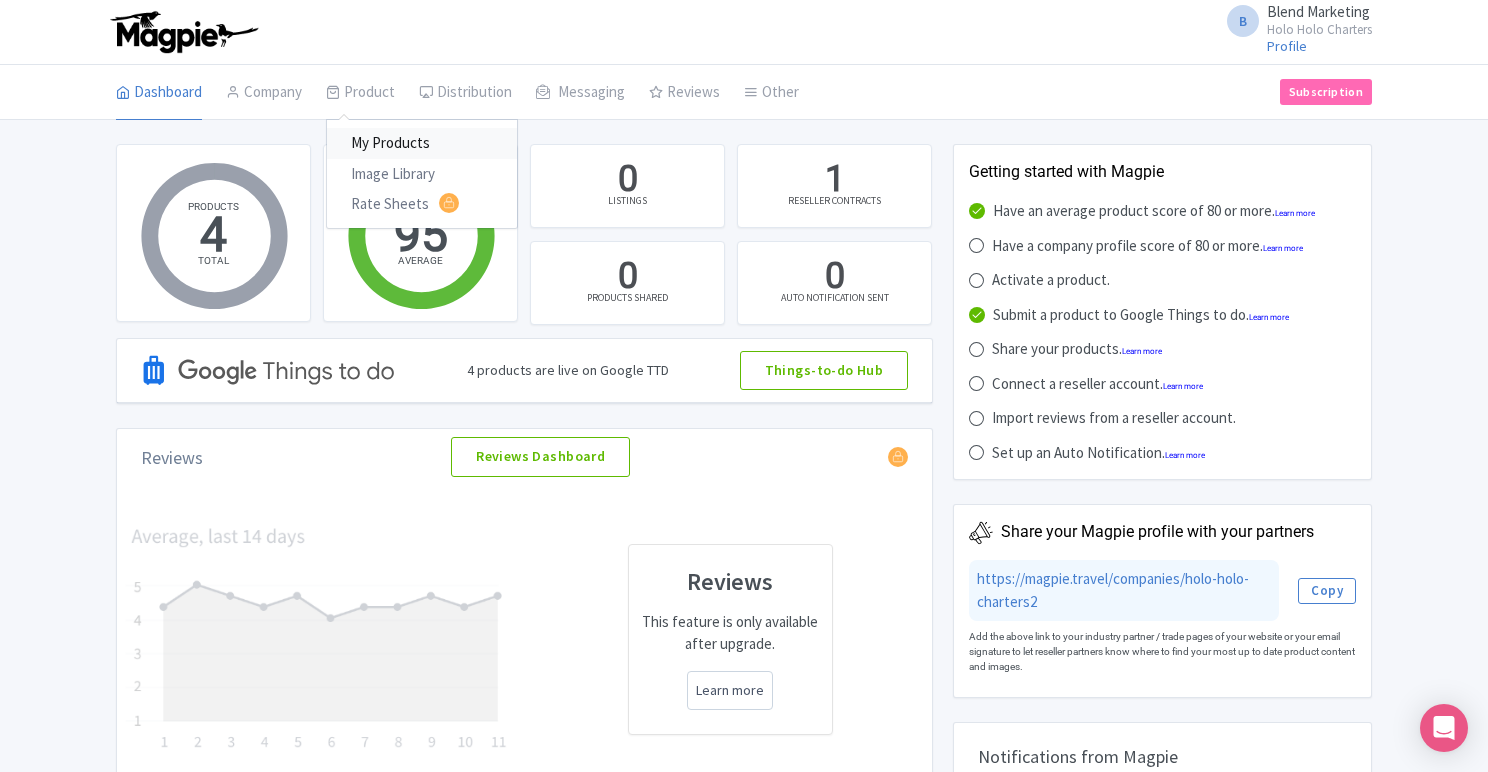 click on "My Products" at bounding box center (422, 143) 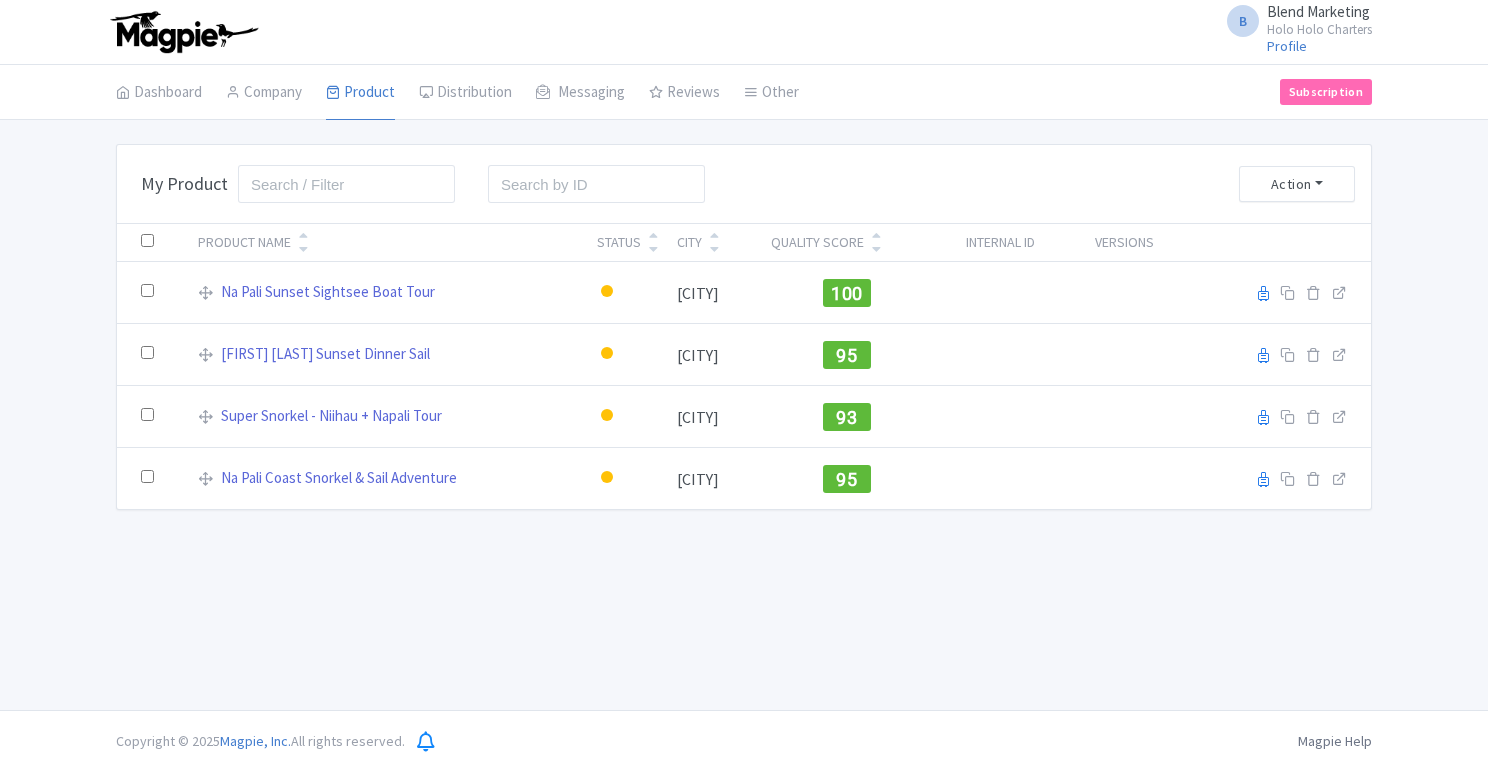 scroll, scrollTop: 0, scrollLeft: 0, axis: both 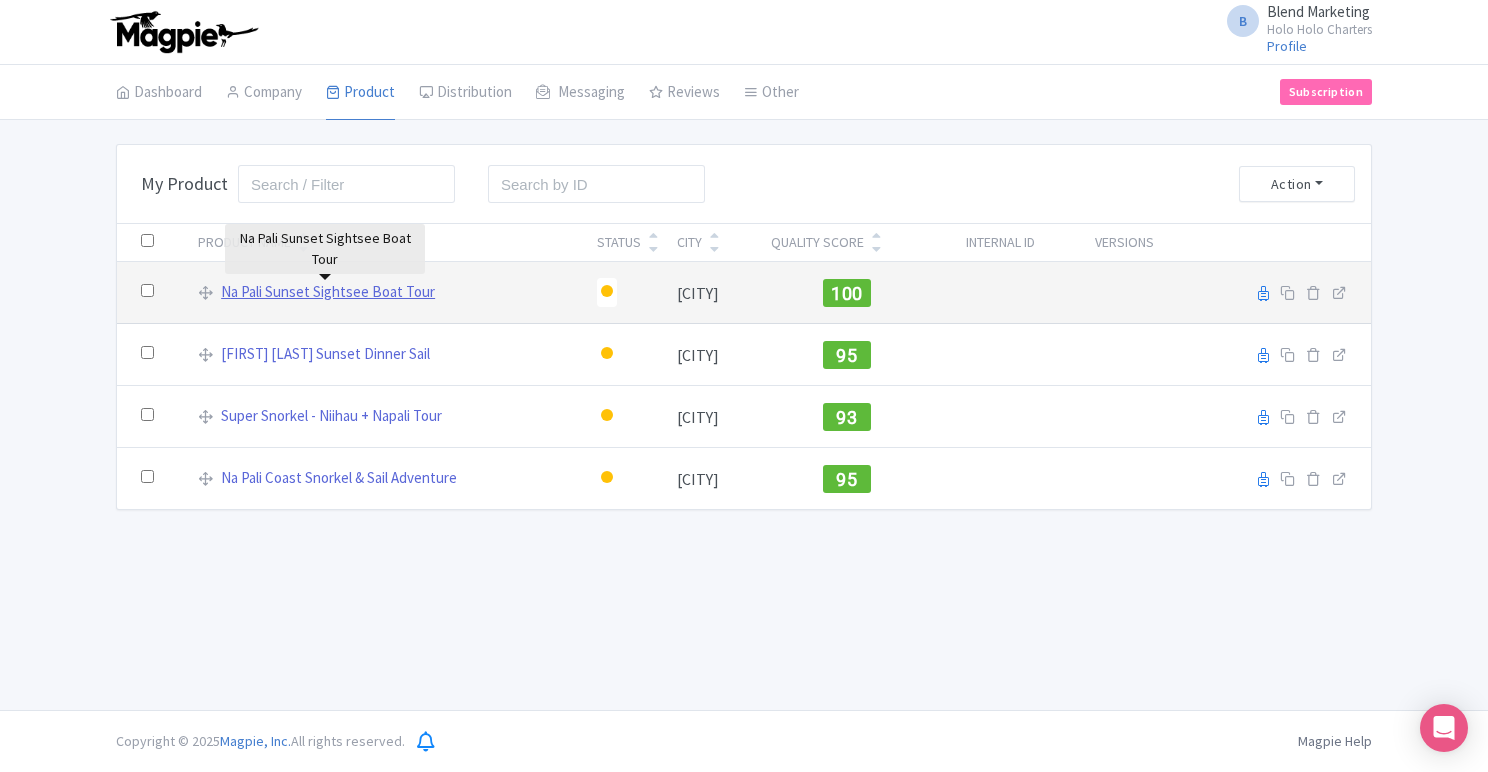 click on "Na Pali Sunset Sightsee Boat Tour" at bounding box center (328, 292) 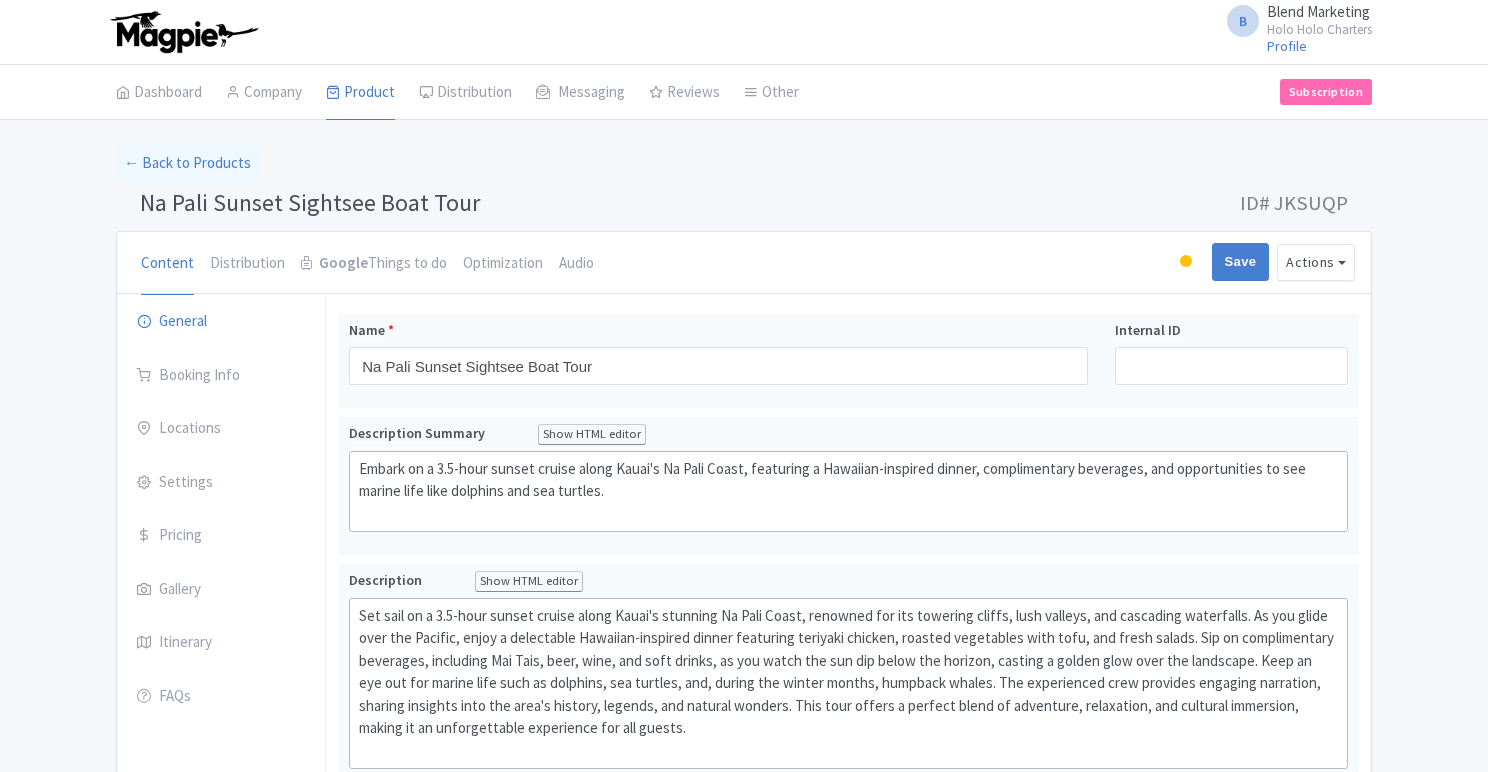scroll, scrollTop: 0, scrollLeft: 0, axis: both 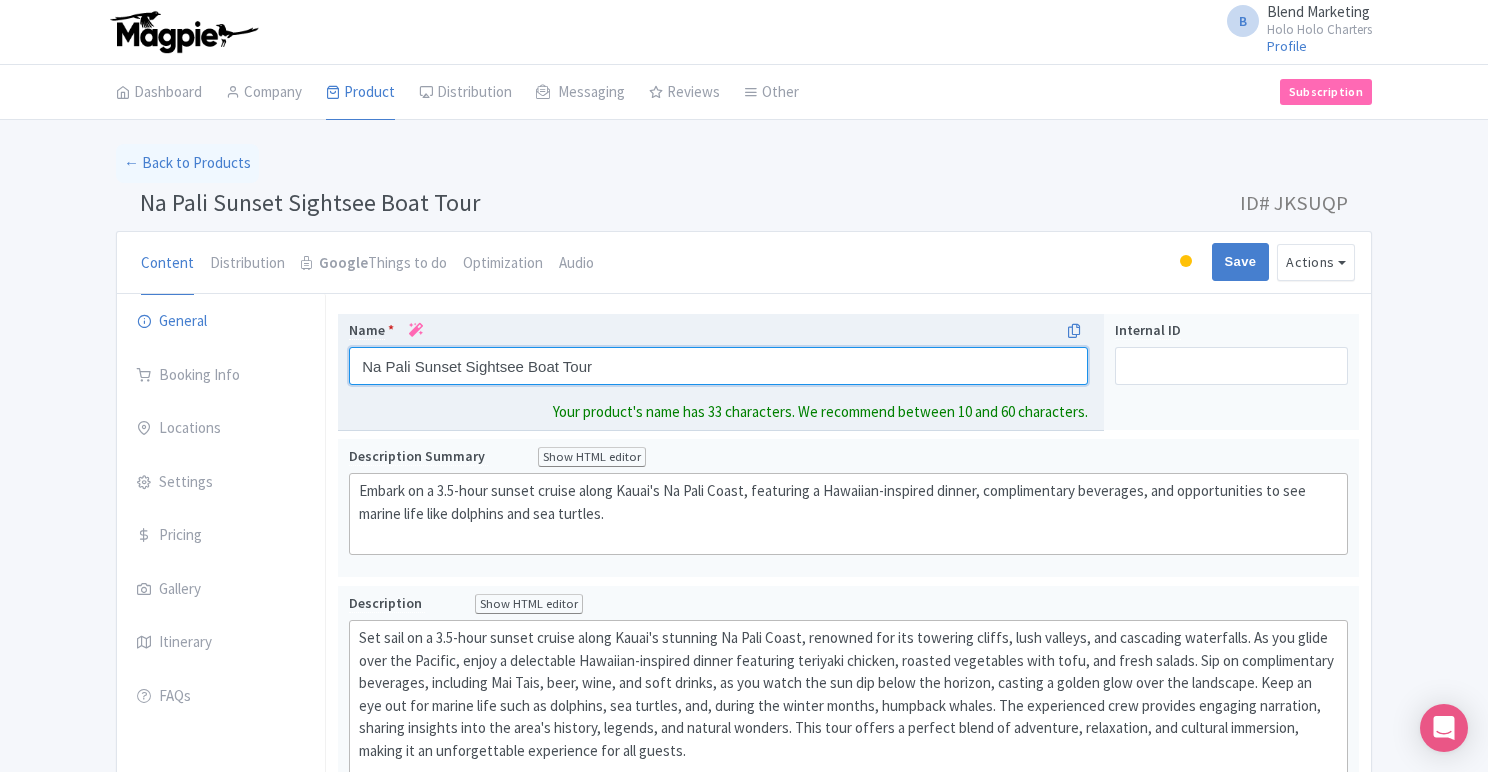 drag, startPoint x: 518, startPoint y: 371, endPoint x: 484, endPoint y: 371, distance: 34 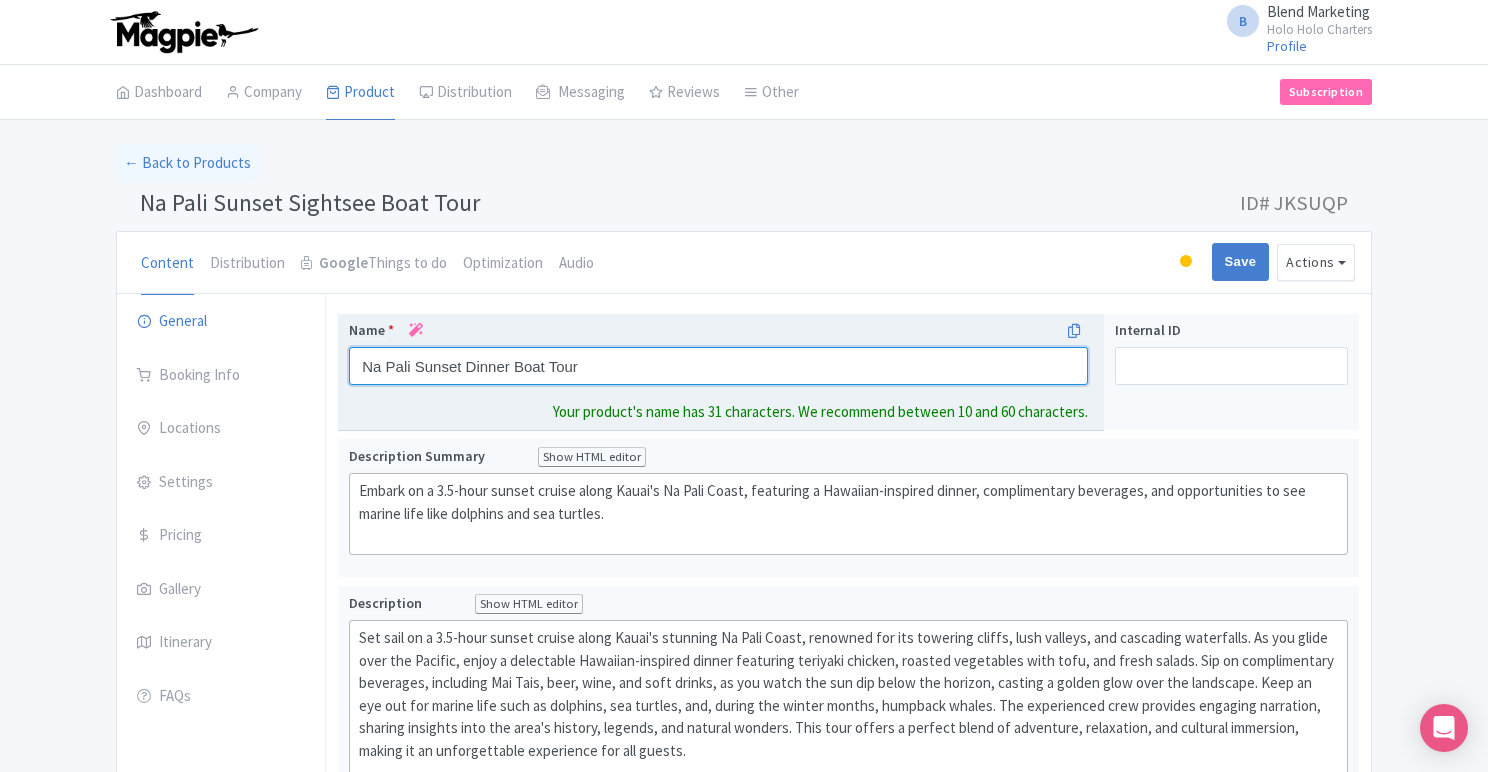 click on "Na Pali Sunset Dinner Boat Tour" at bounding box center (718, 366) 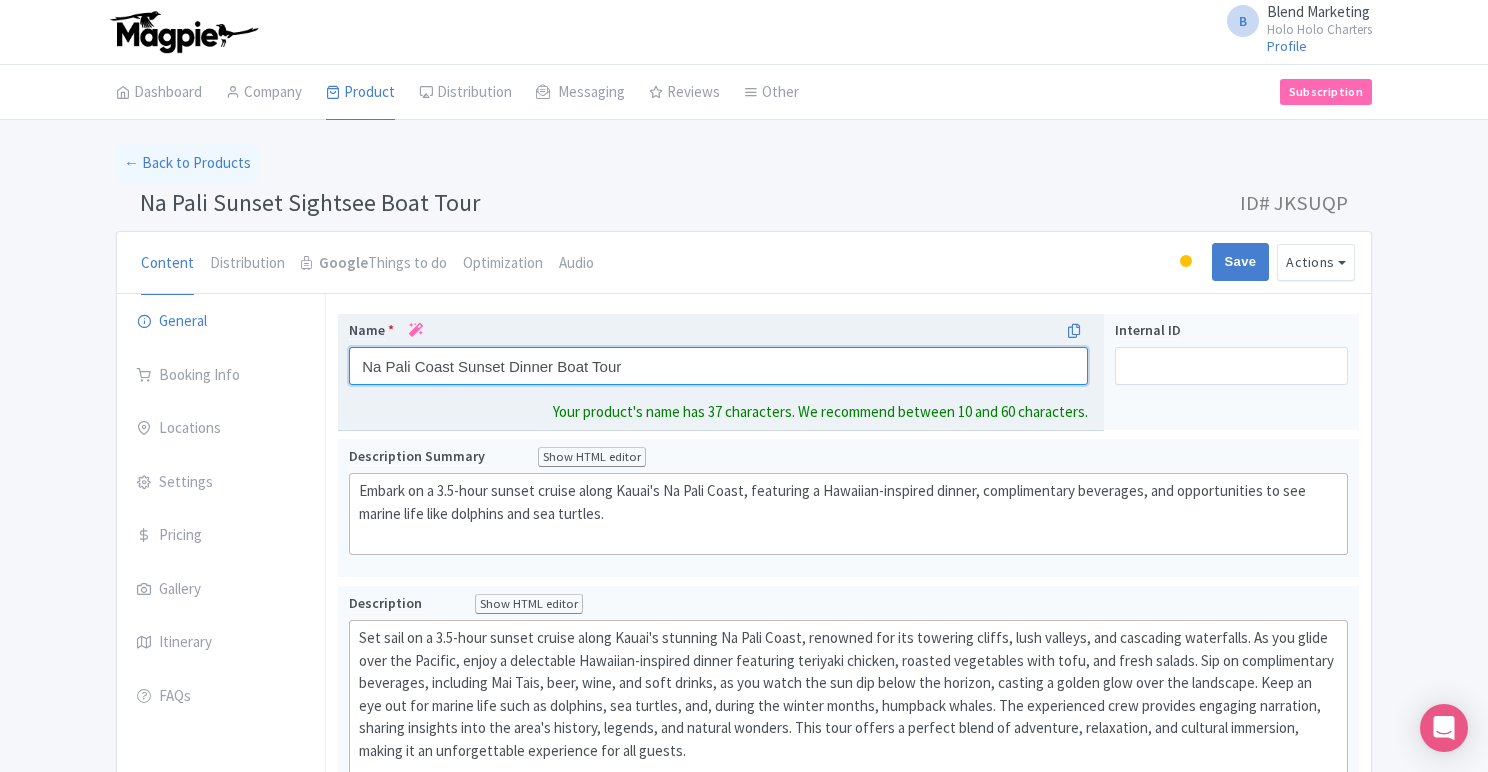 type on "Na Pali Coast Sunset Dinner Boat Tour" 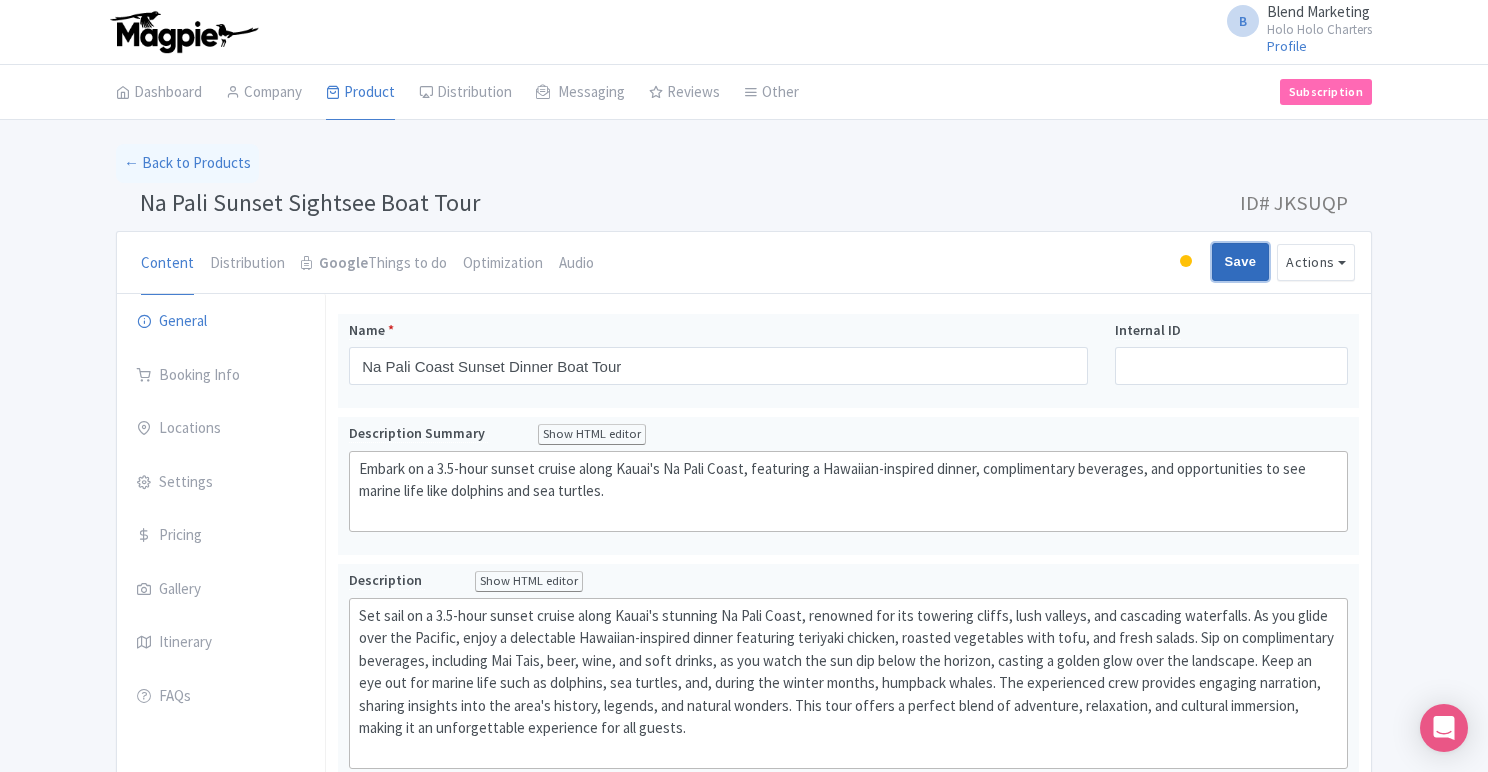 click on "Save" at bounding box center [1241, 262] 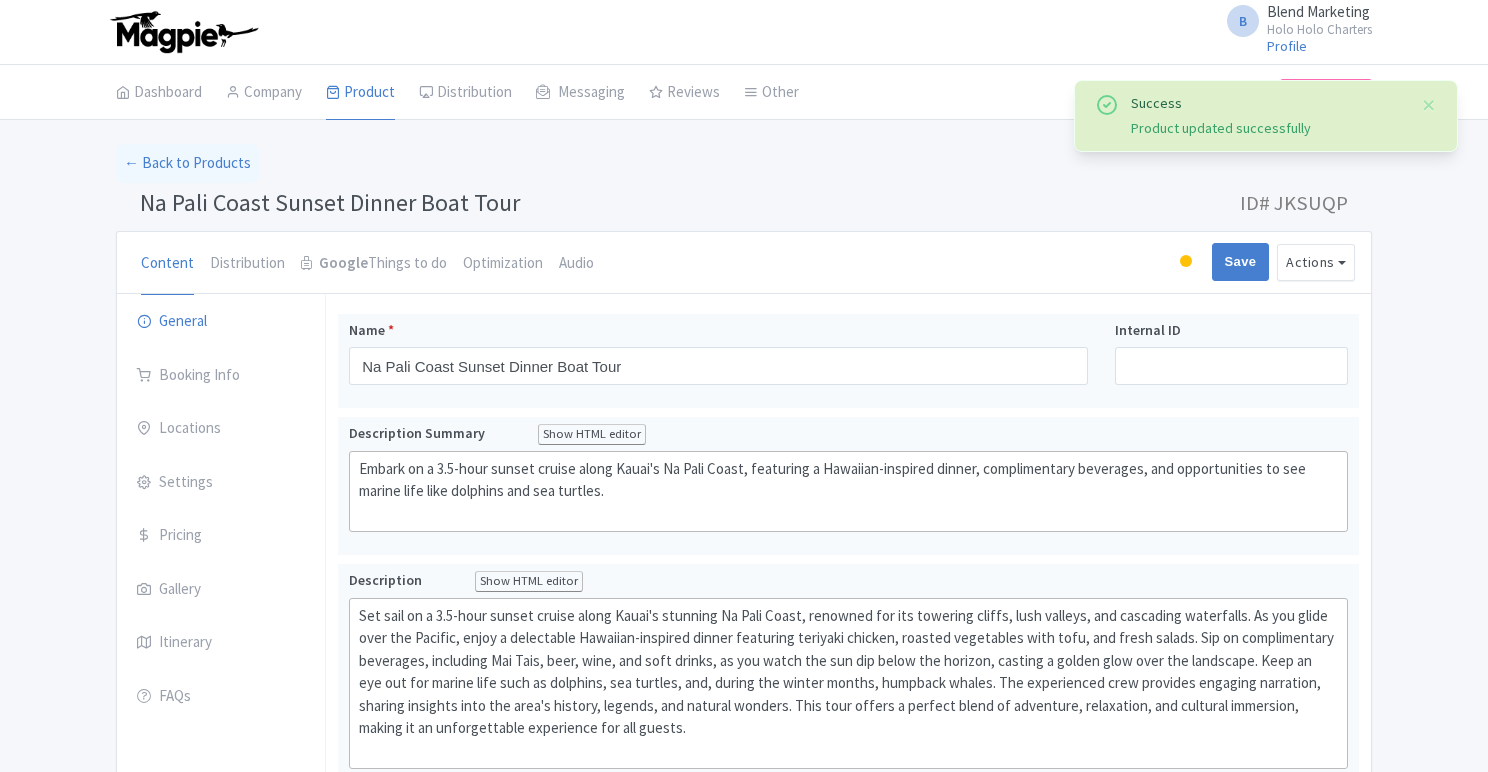 scroll, scrollTop: 314, scrollLeft: 0, axis: vertical 